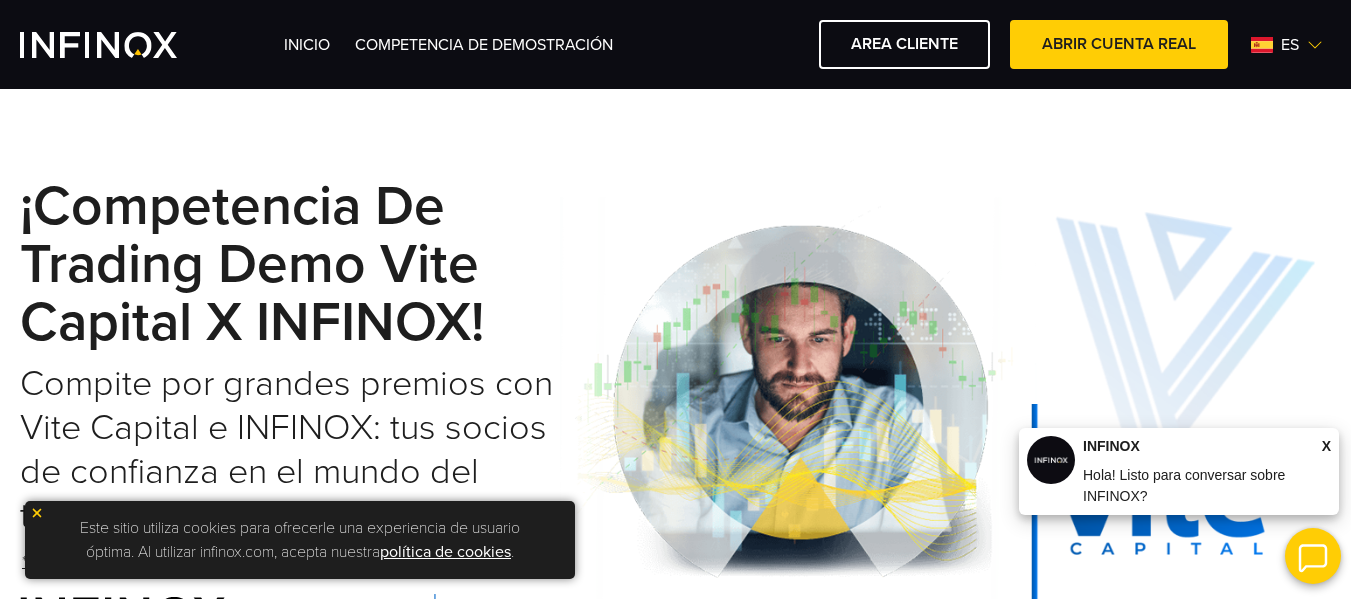 scroll, scrollTop: 0, scrollLeft: 0, axis: both 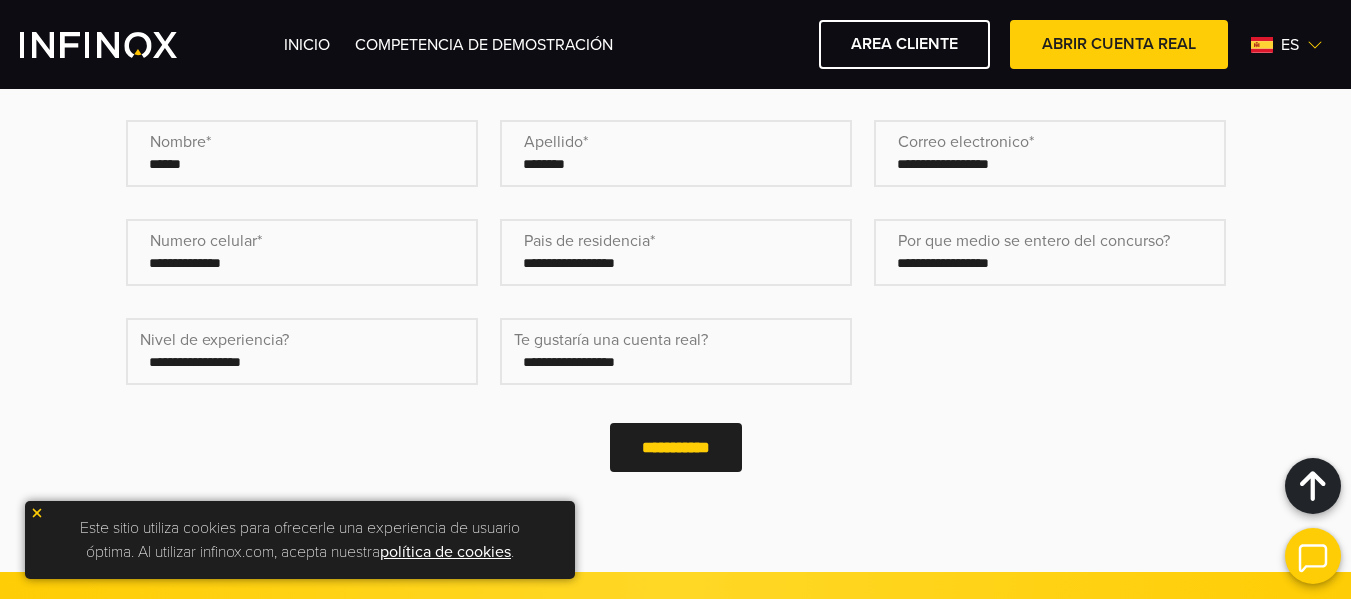 click on "Nombre* (Obligatorio)" at bounding box center (302, 153) 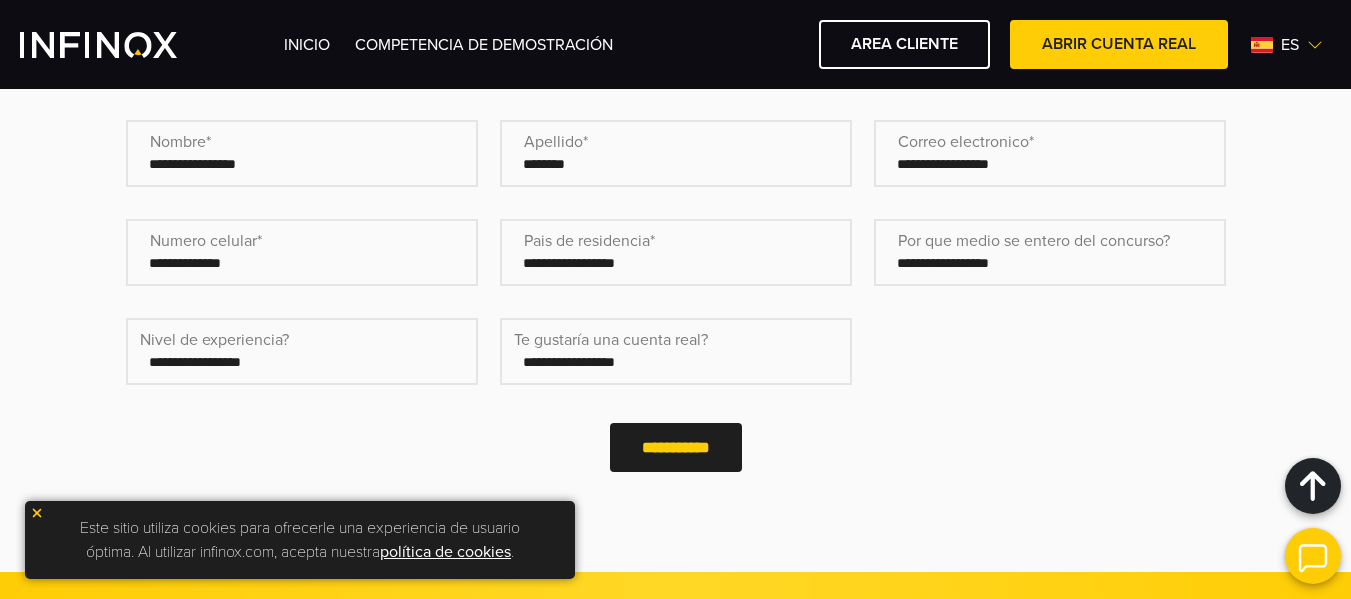type on "**********" 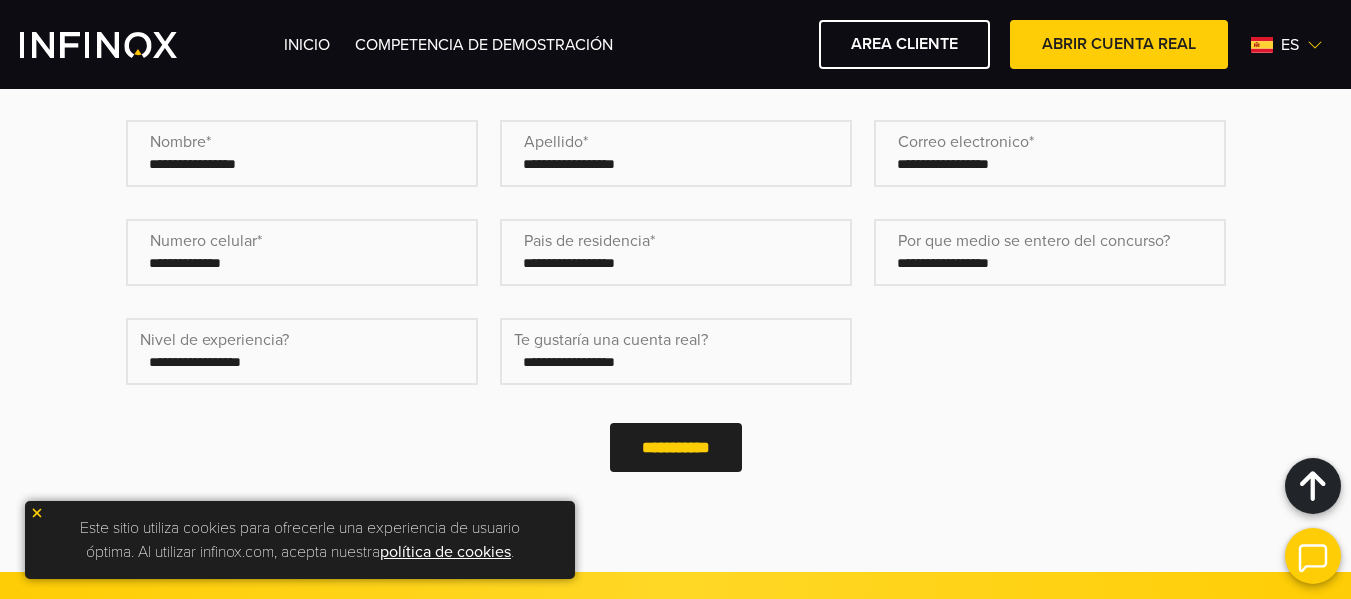 type on "**********" 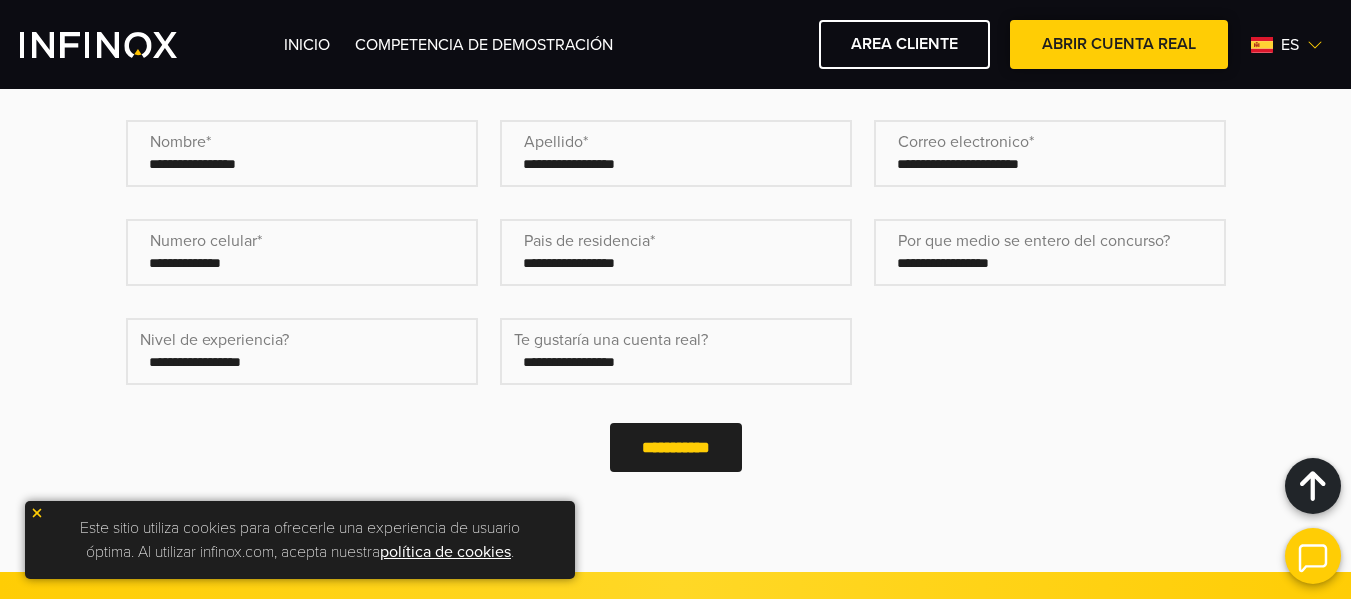 type on "**********" 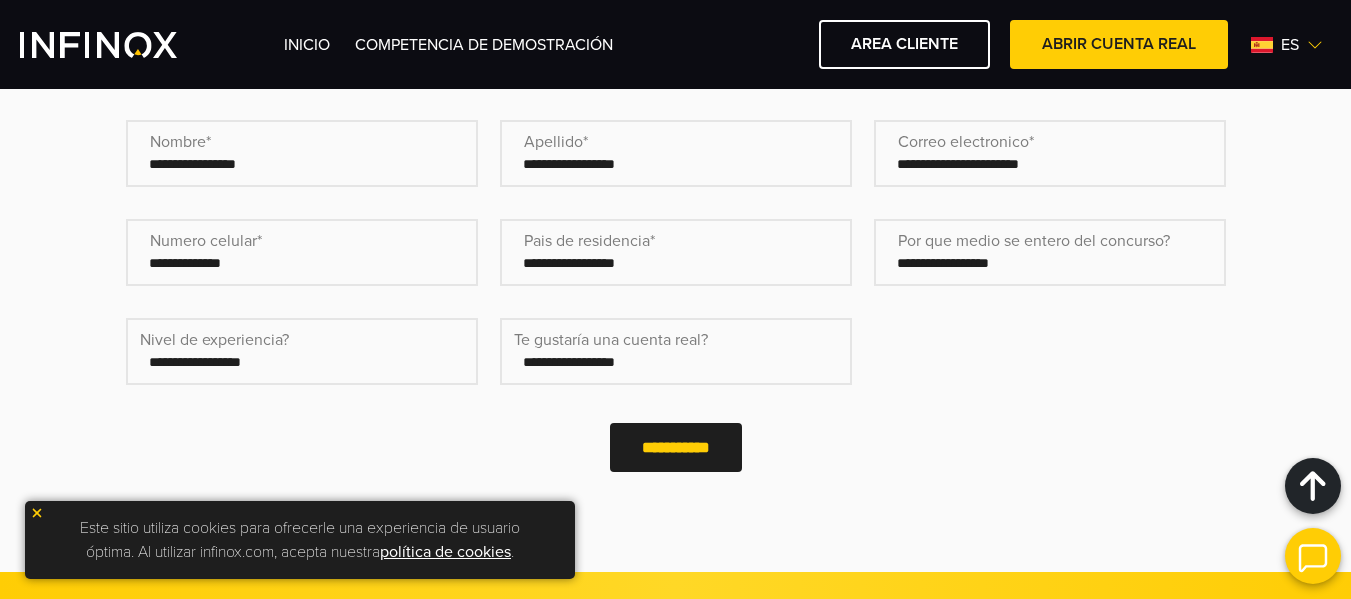 click on "**********" at bounding box center [676, 260] 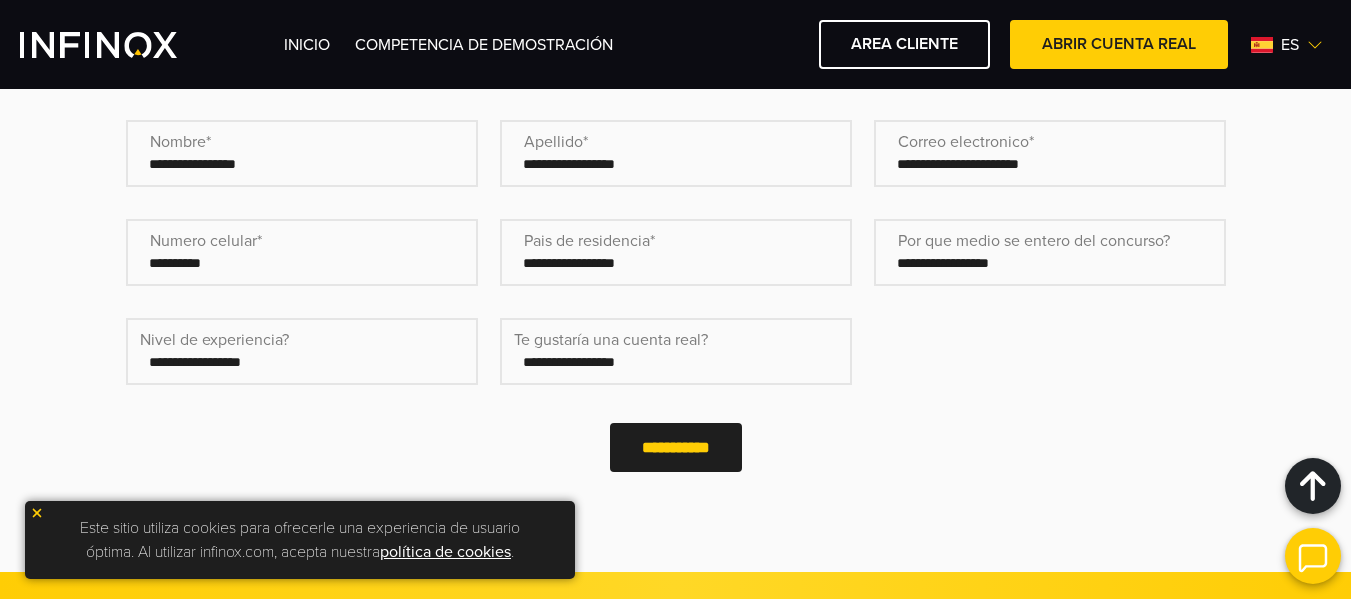 type on "**********" 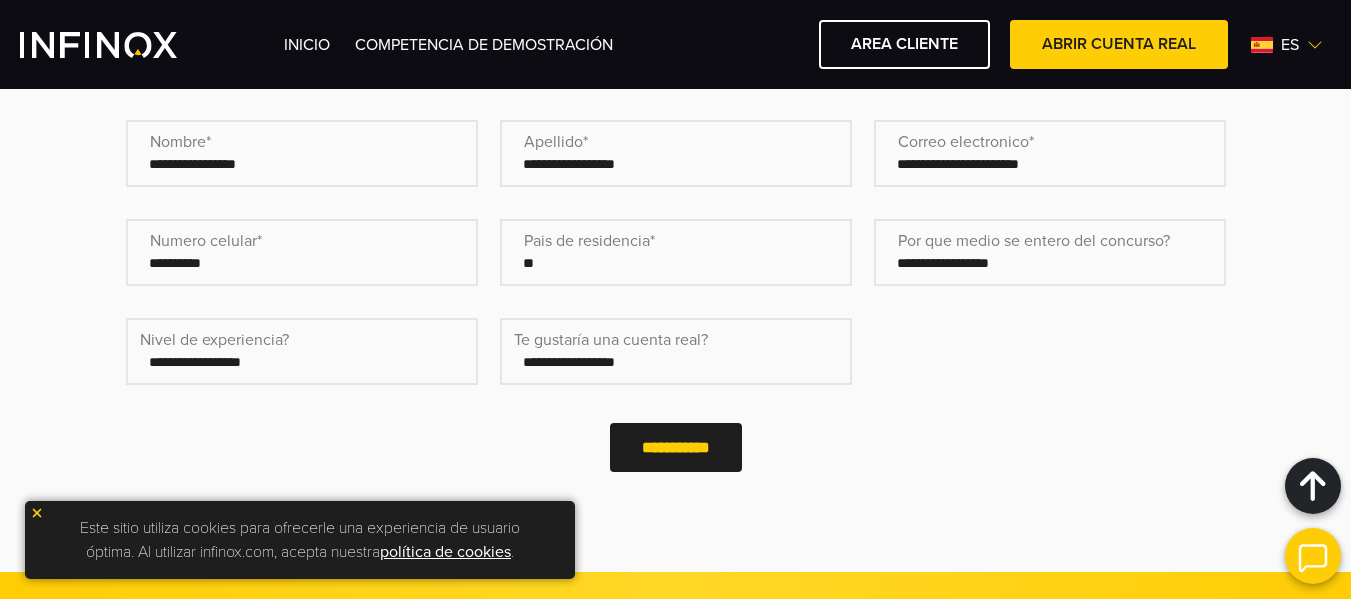 scroll, scrollTop: 0, scrollLeft: 0, axis: both 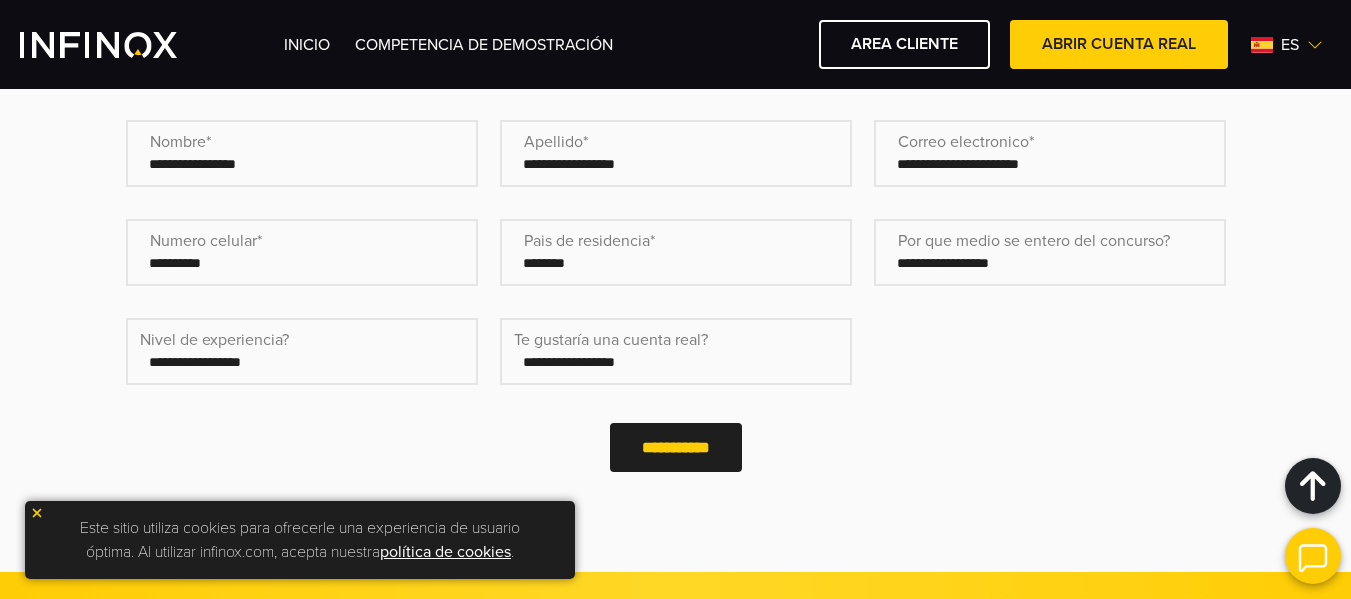 type on "*******" 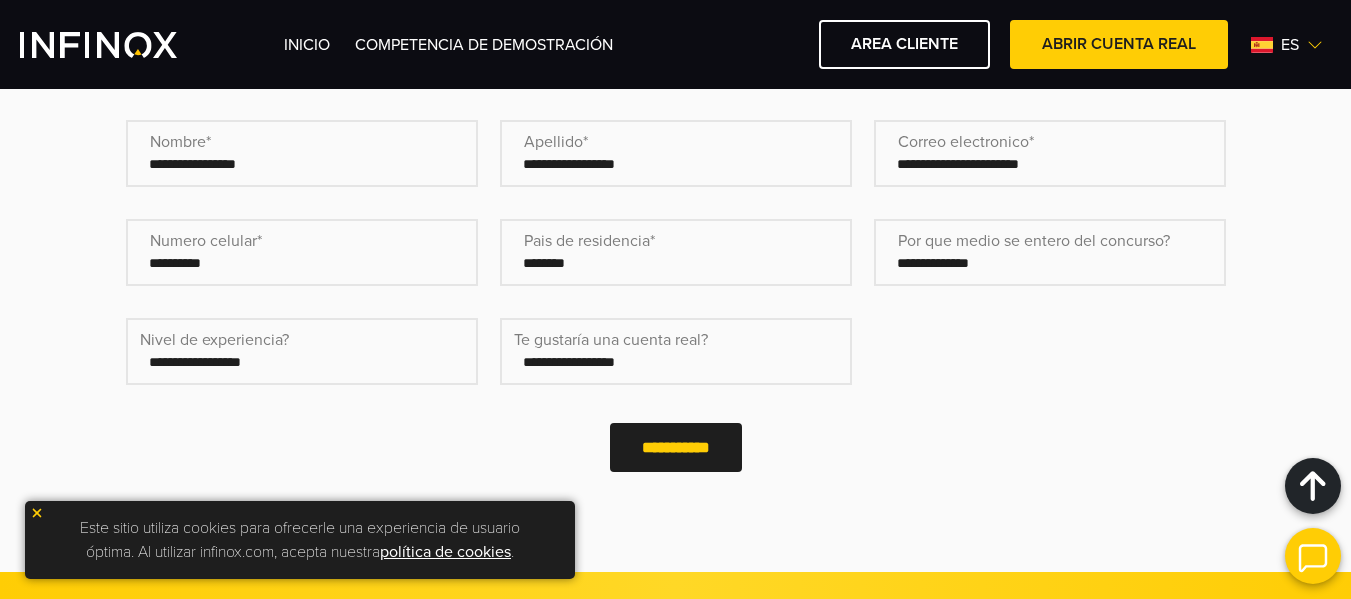 click on "**********" at bounding box center [1050, 252] 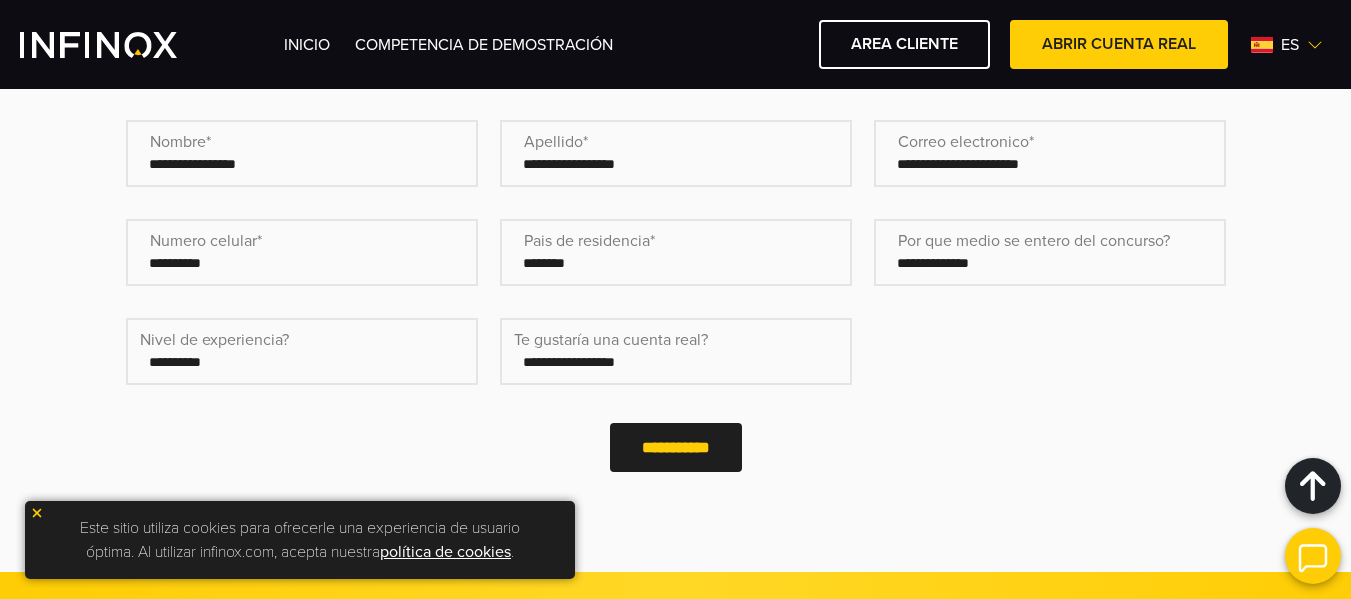 click on "**********" at bounding box center [302, 351] 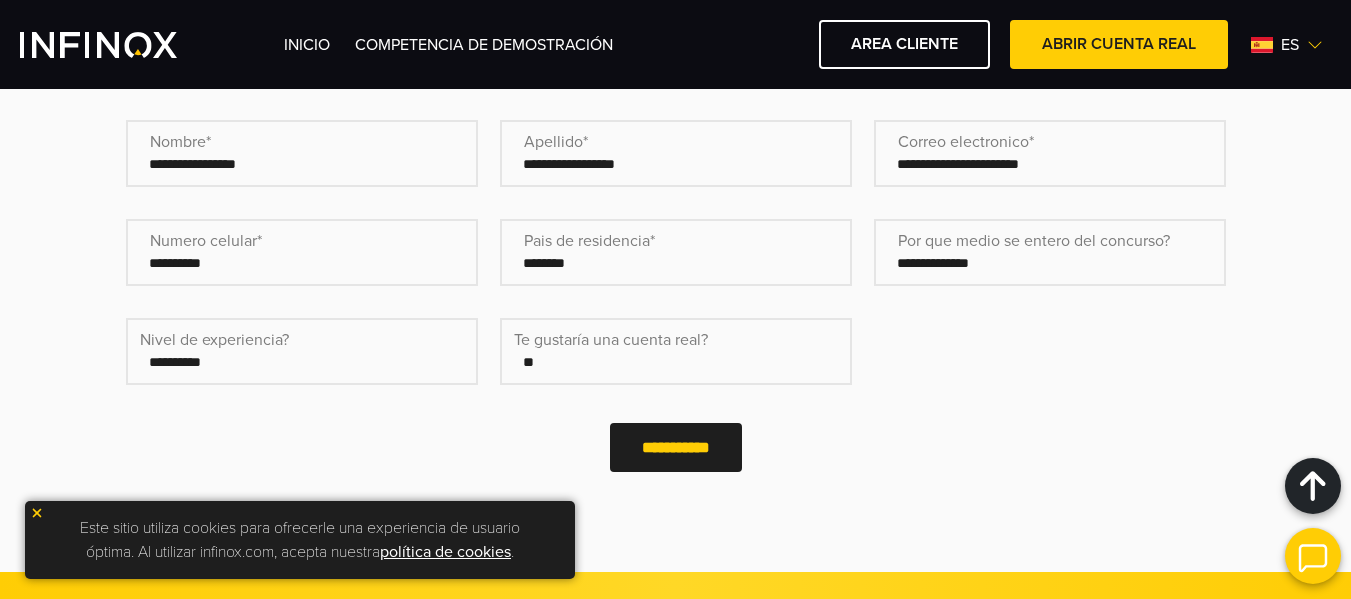 click on "**********" at bounding box center [676, 351] 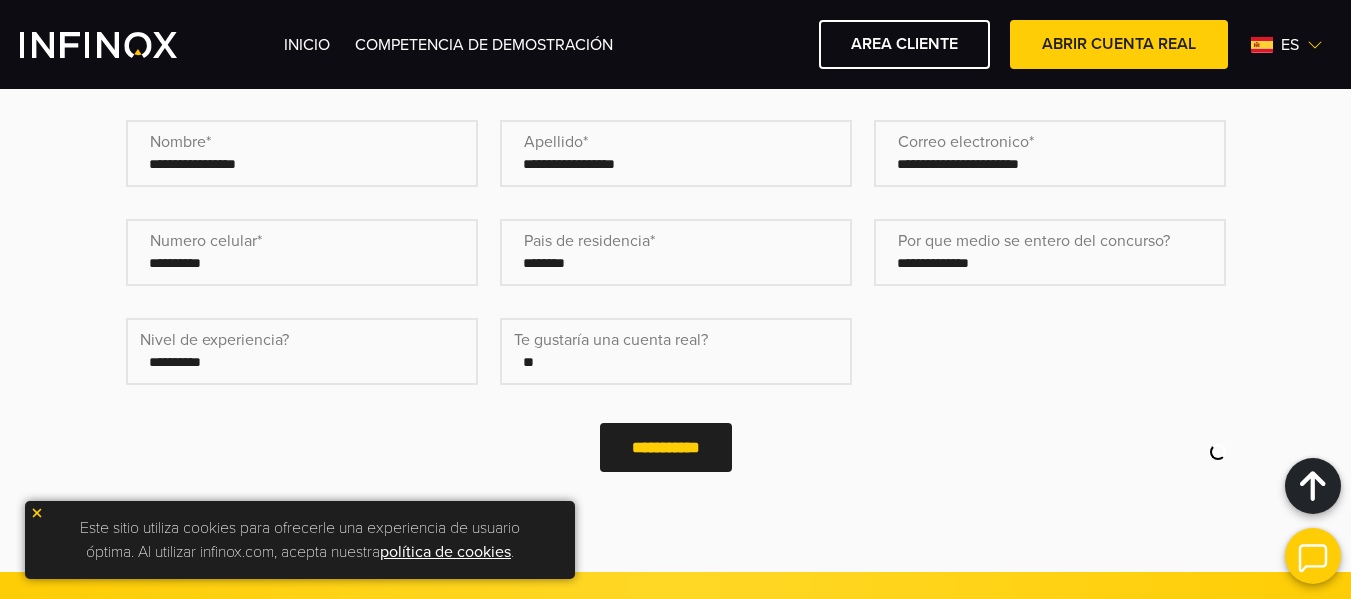 click on "**********" at bounding box center (666, 447) 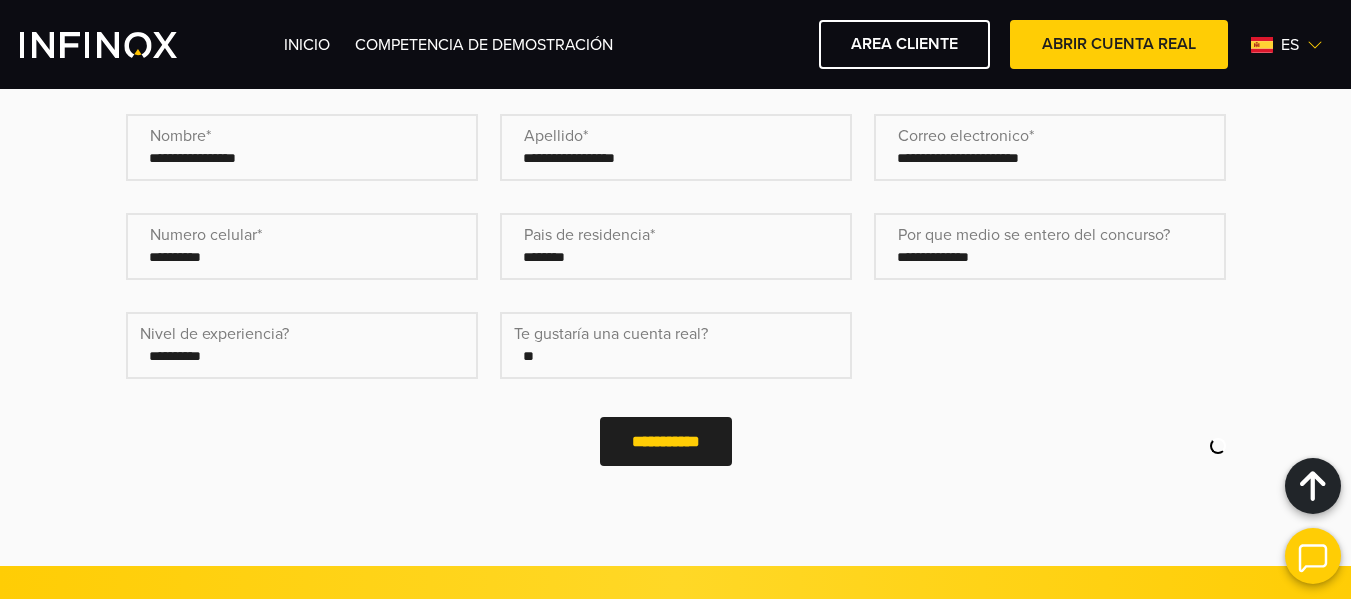 scroll, scrollTop: 800, scrollLeft: 0, axis: vertical 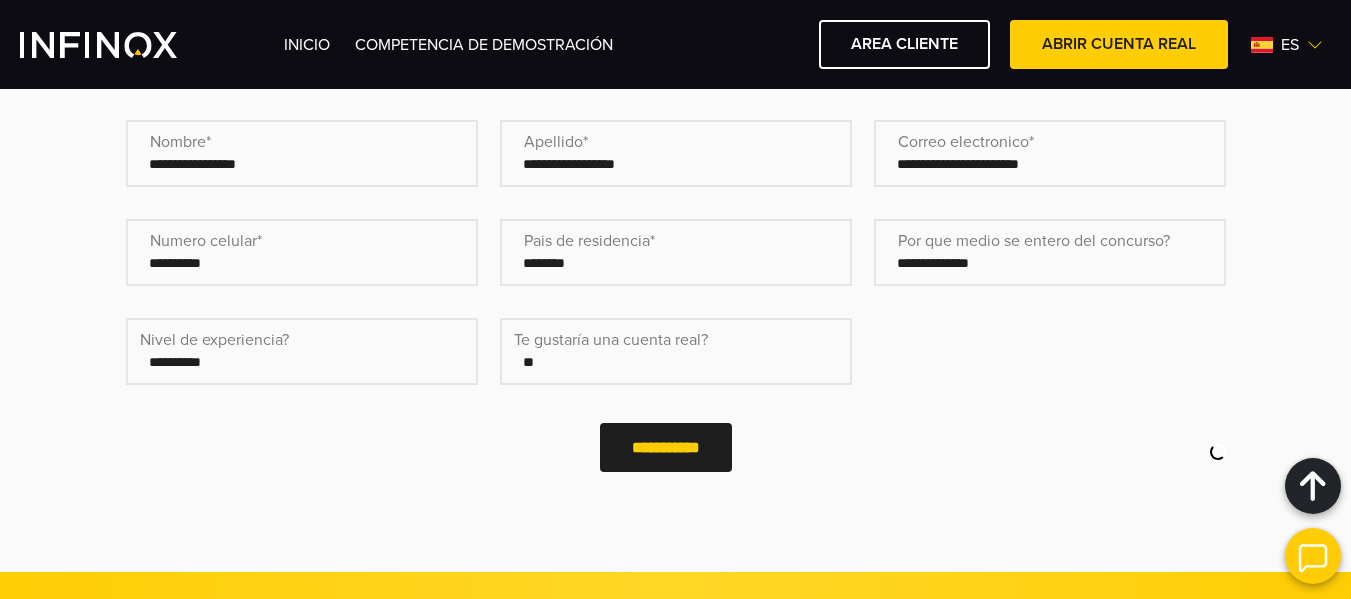 click on "**********" at bounding box center (666, 447) 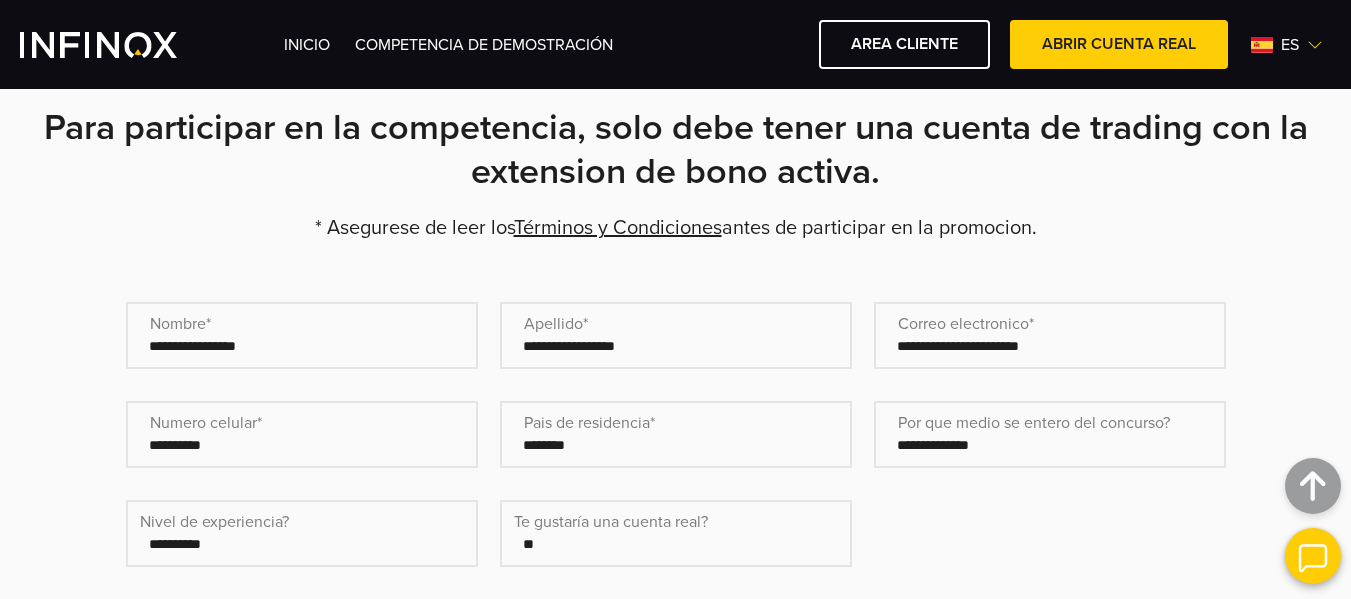 scroll, scrollTop: 900, scrollLeft: 0, axis: vertical 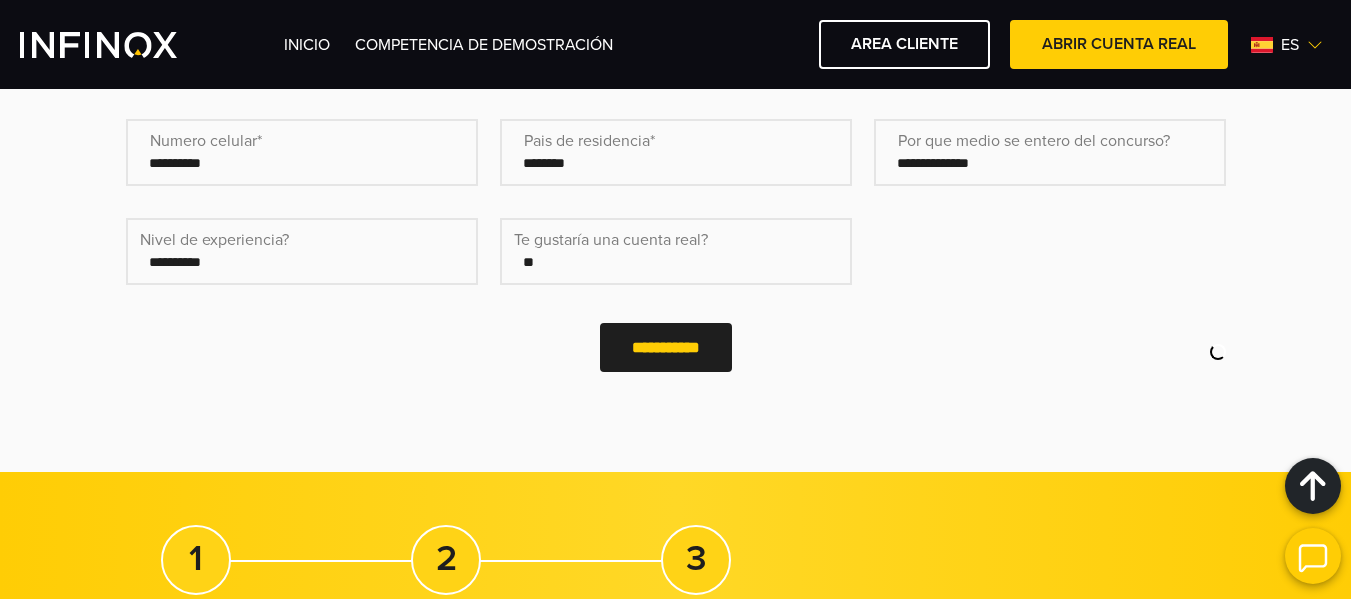 click on "**********" at bounding box center (666, 347) 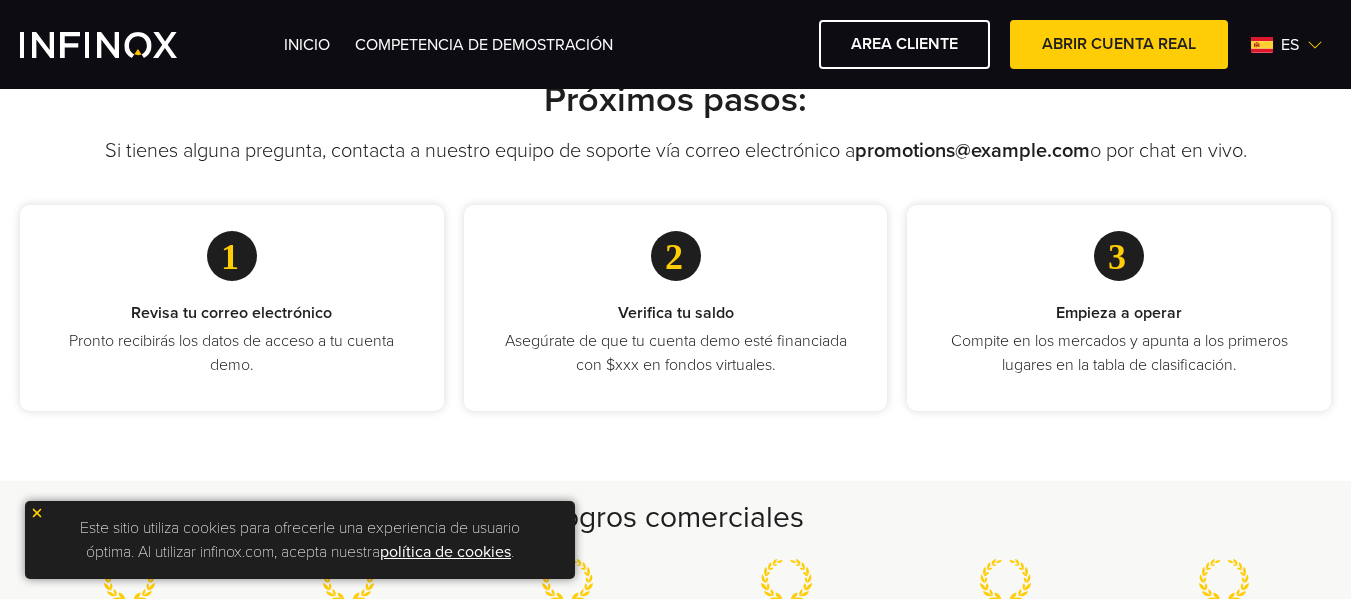 scroll, scrollTop: 800, scrollLeft: 0, axis: vertical 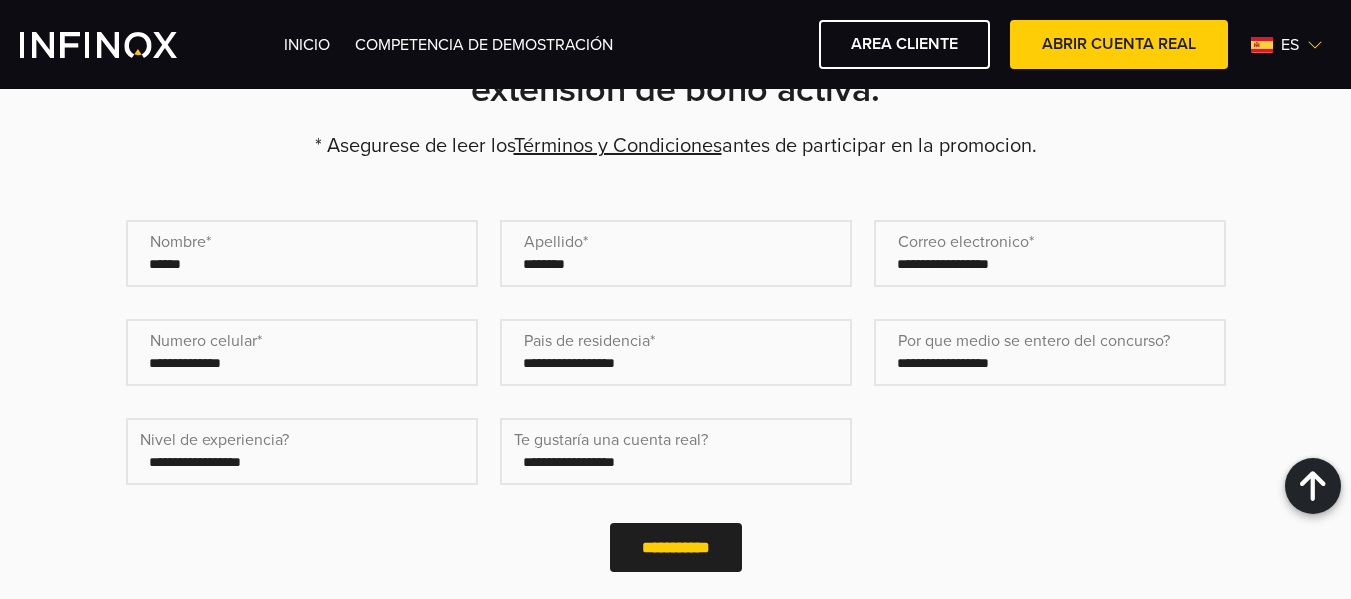 click on "Nombre* (Obligatorio)" at bounding box center (302, 253) 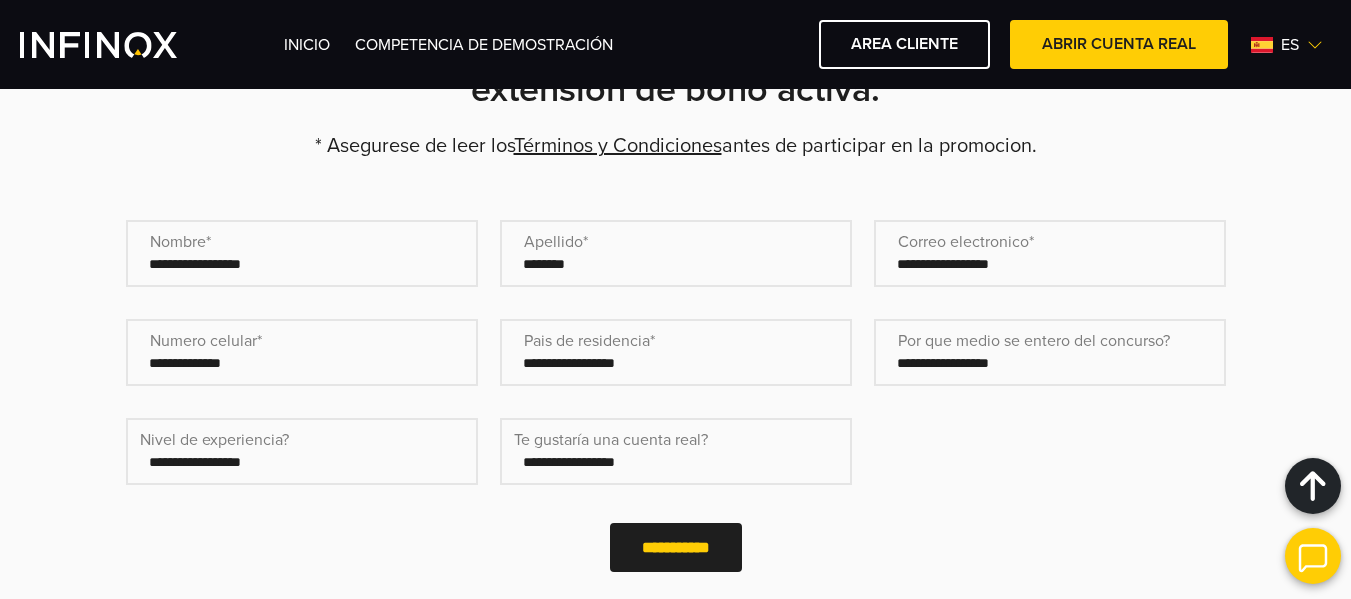 type on "**********" 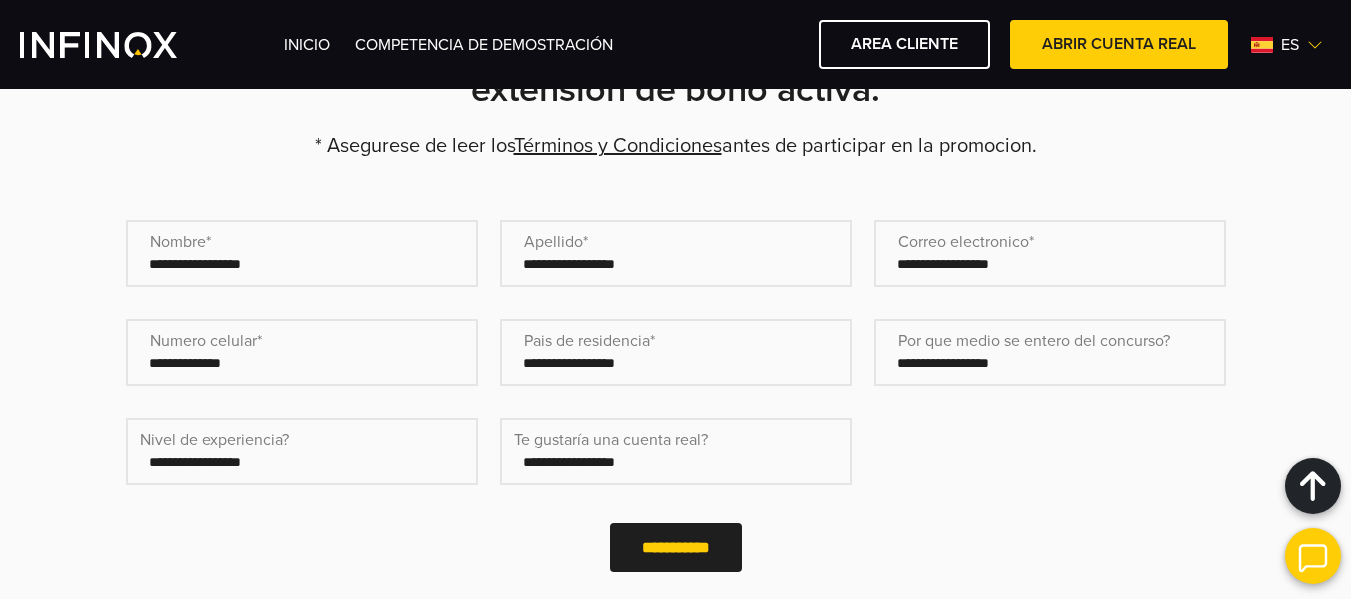 type on "**********" 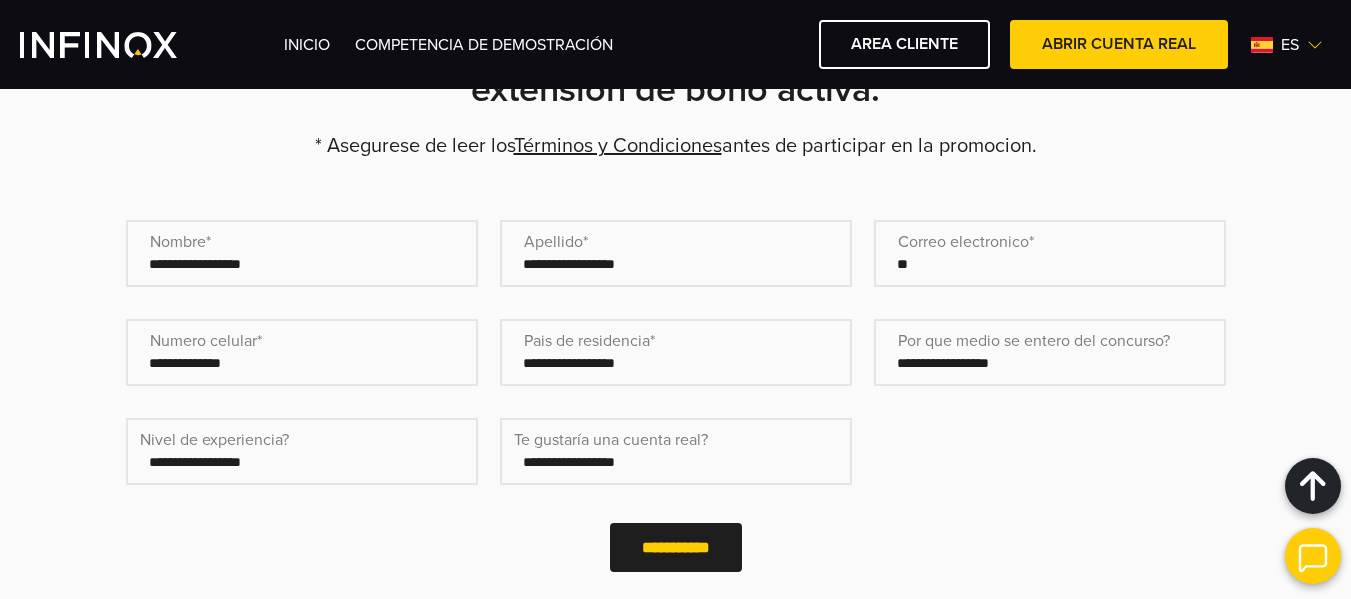 type on "*" 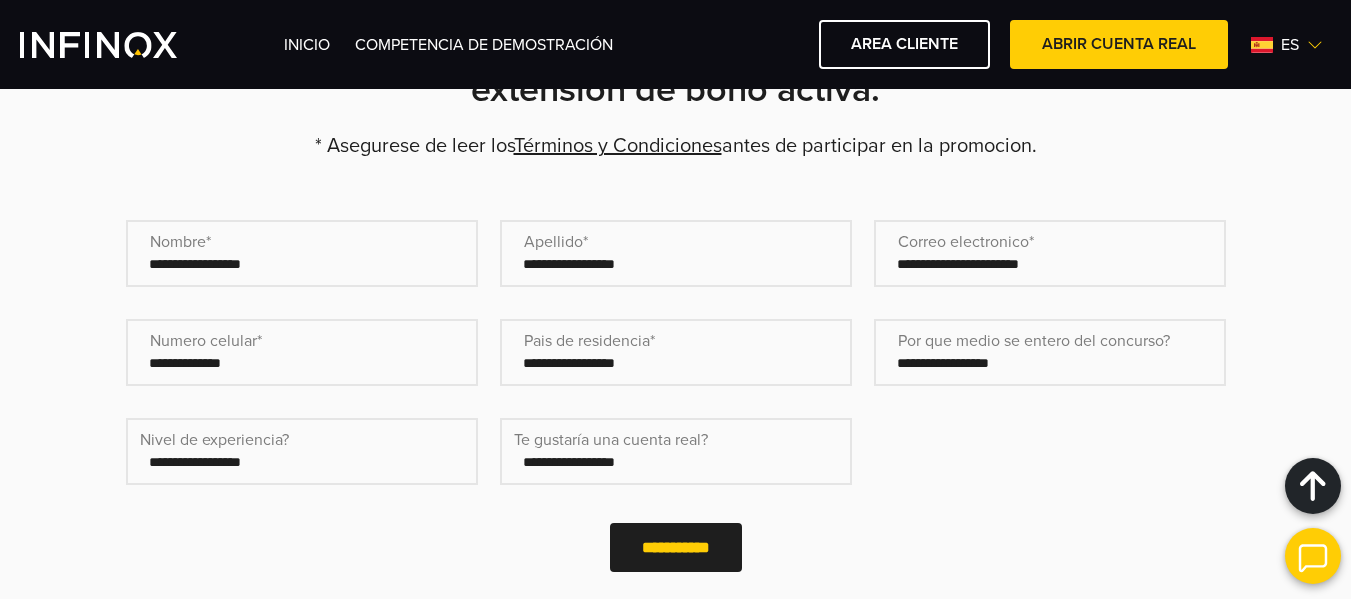 type on "**********" 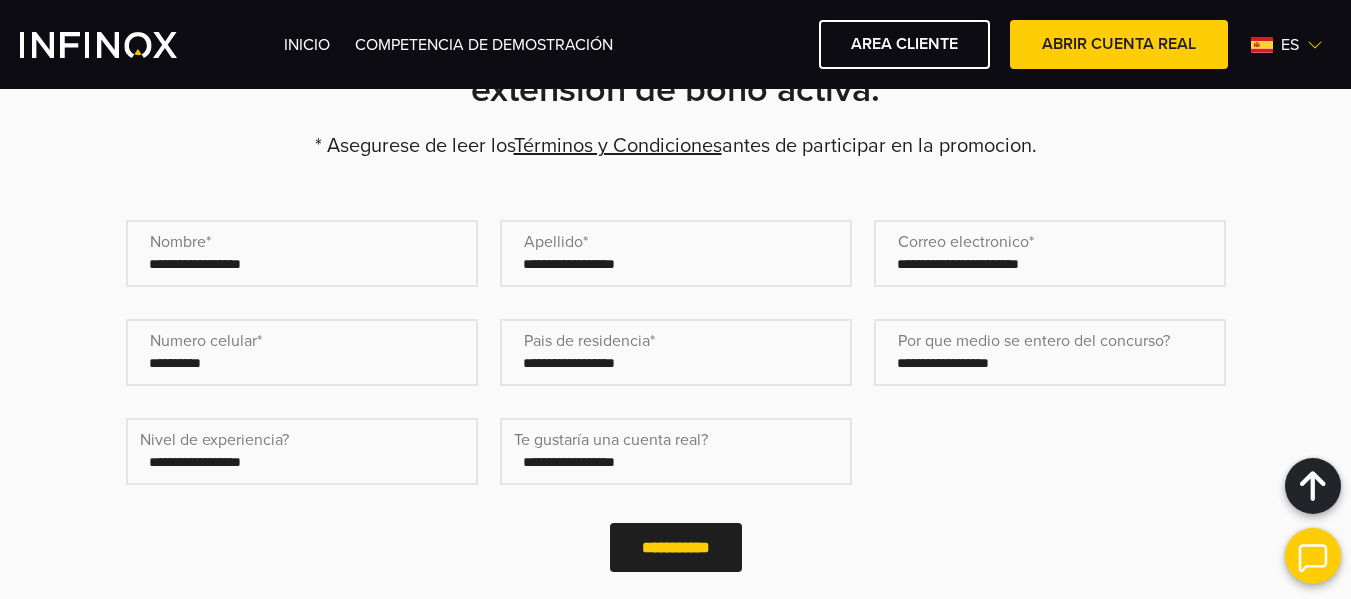 type on "**********" 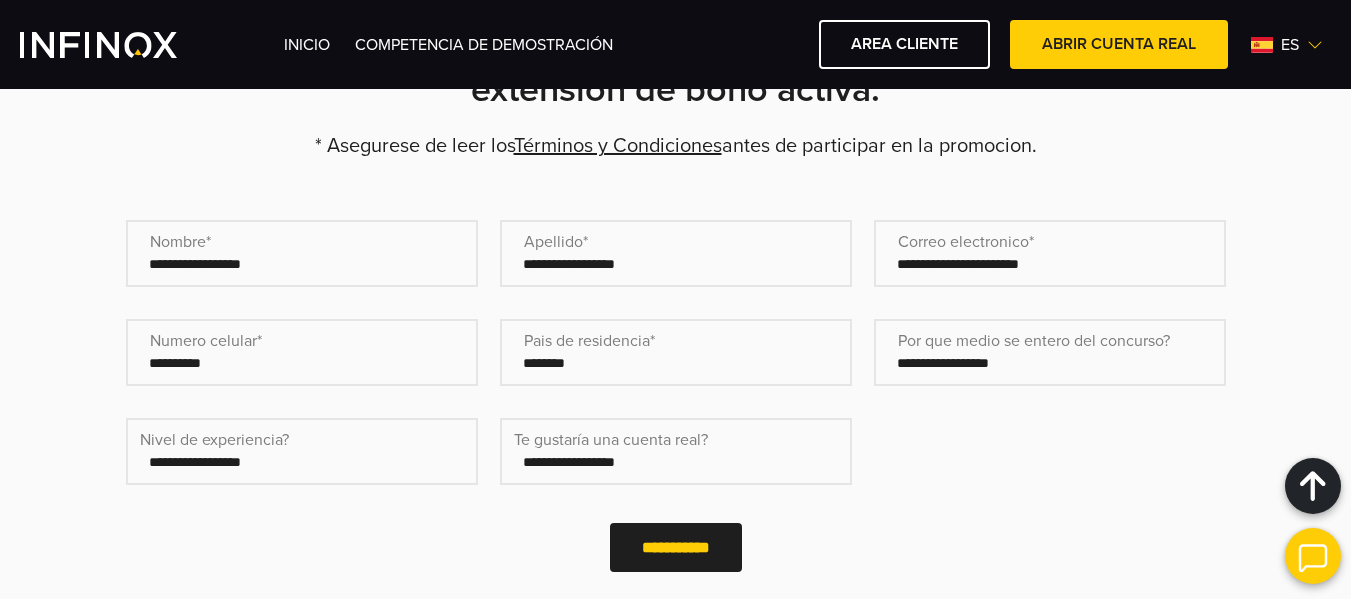 type on "*******" 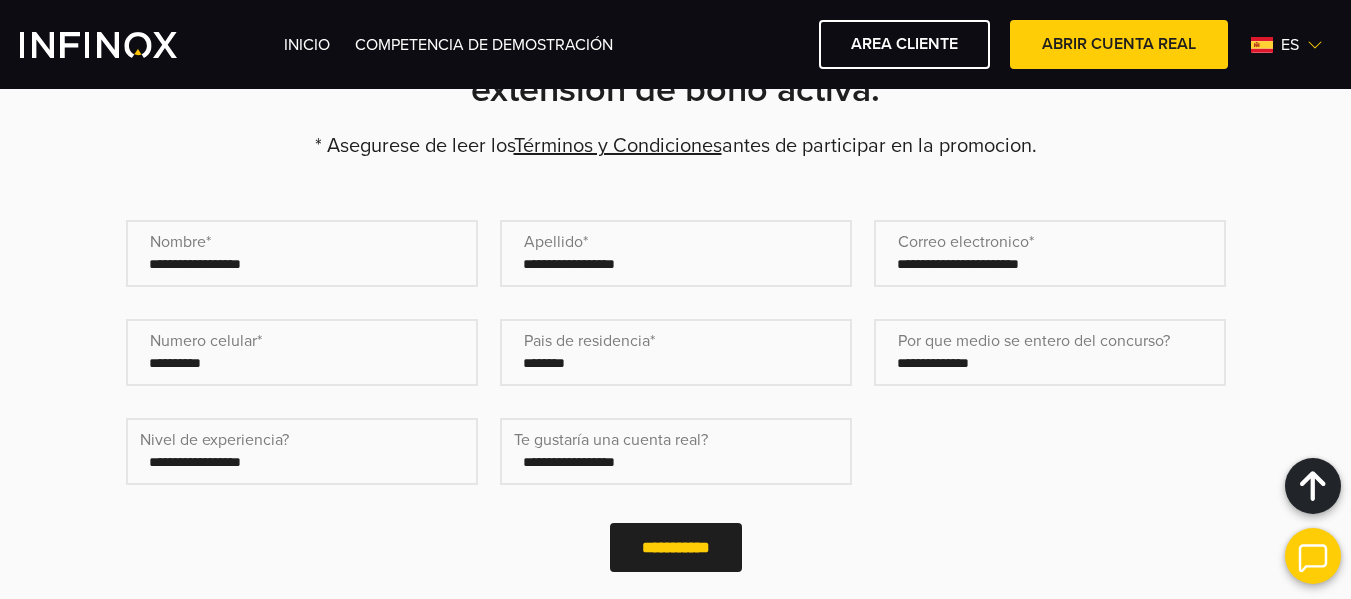 click on "**********" at bounding box center (1050, 352) 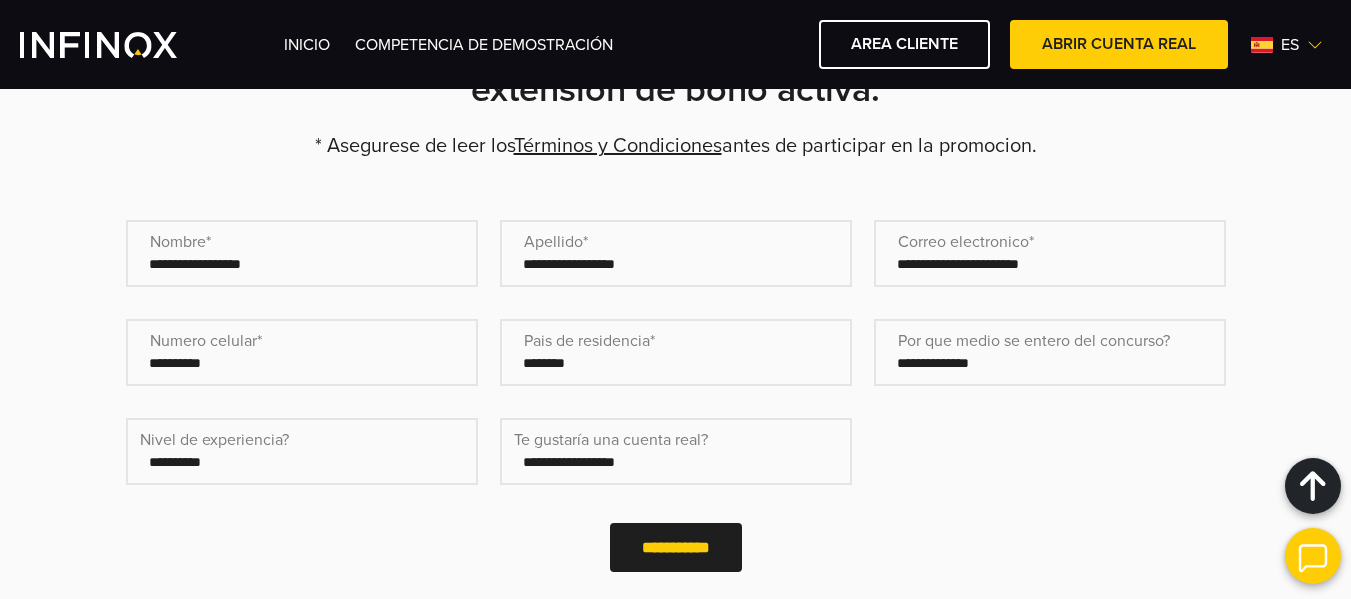 click on "**********" at bounding box center [302, 451] 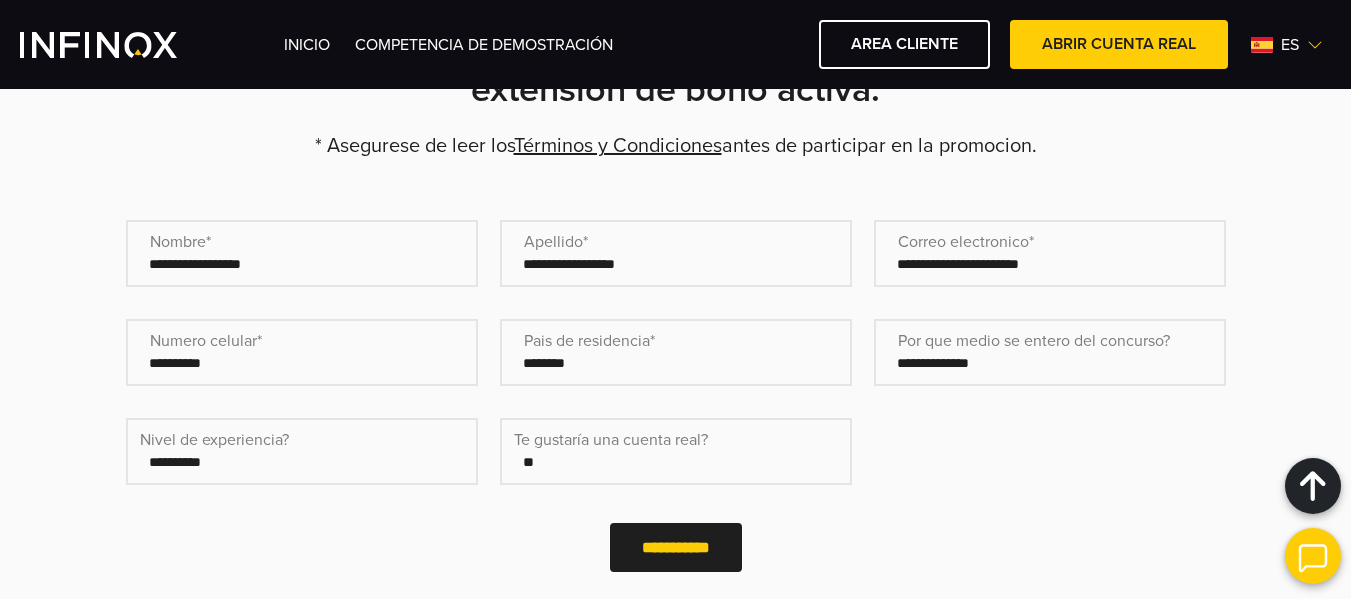 click on "**********" at bounding box center (676, 451) 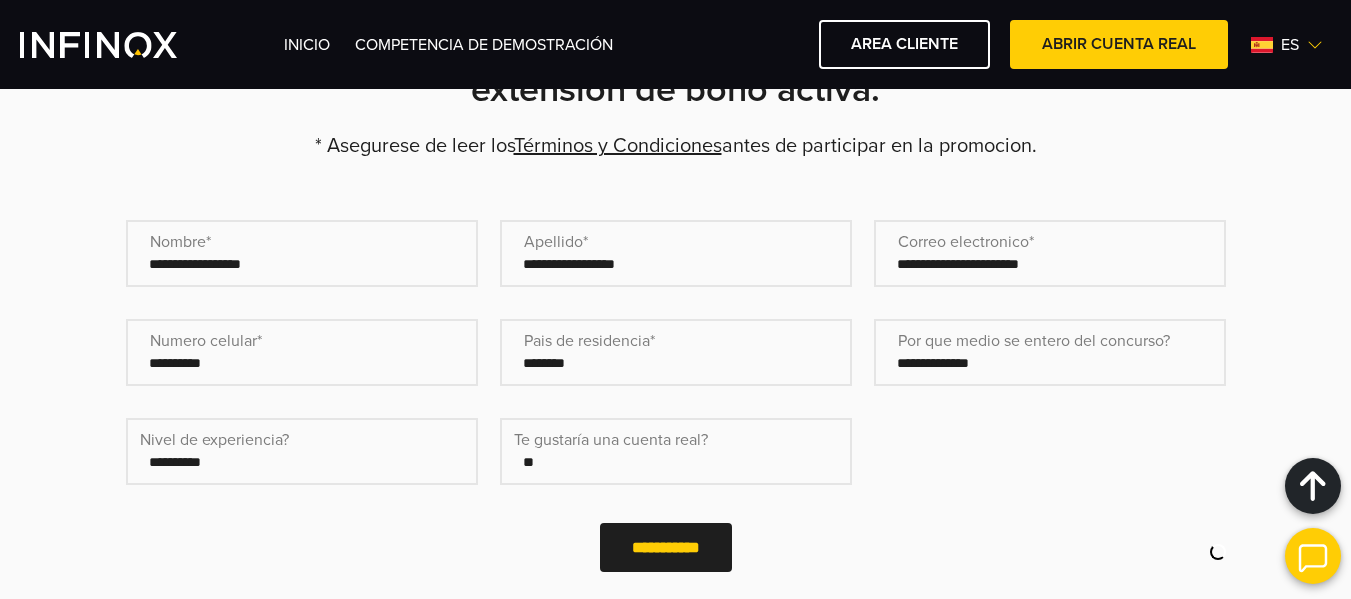 scroll, scrollTop: 800, scrollLeft: 0, axis: vertical 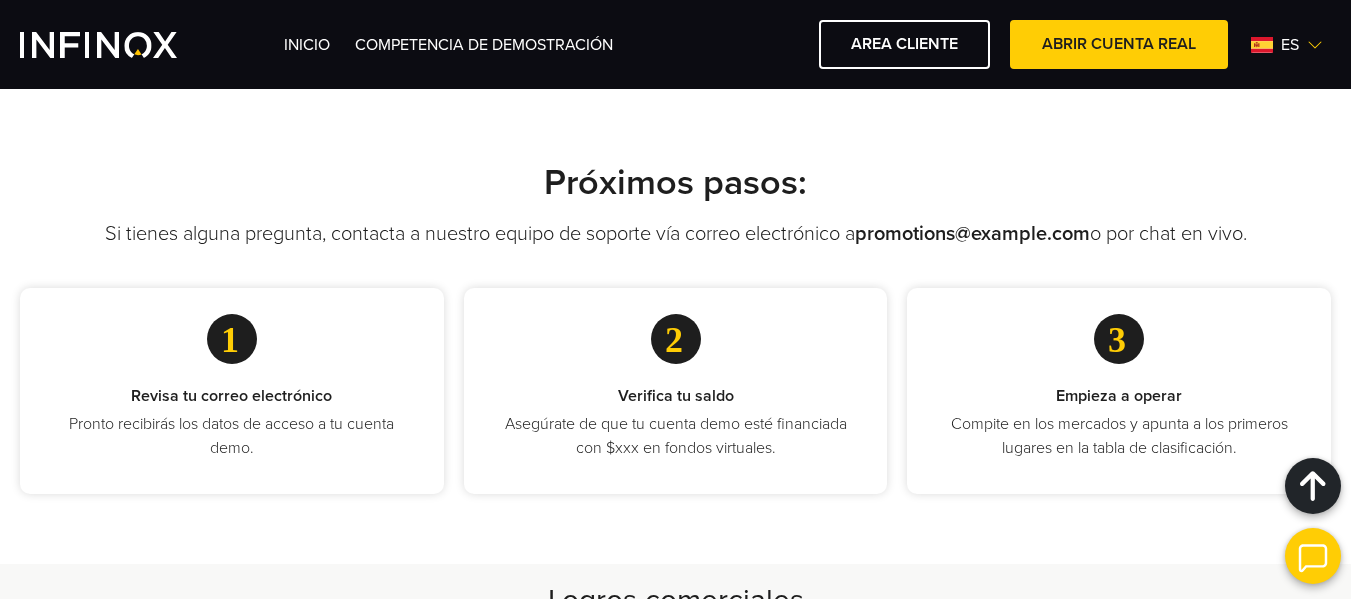click on "Verifica tu saldo" at bounding box center (676, 396) 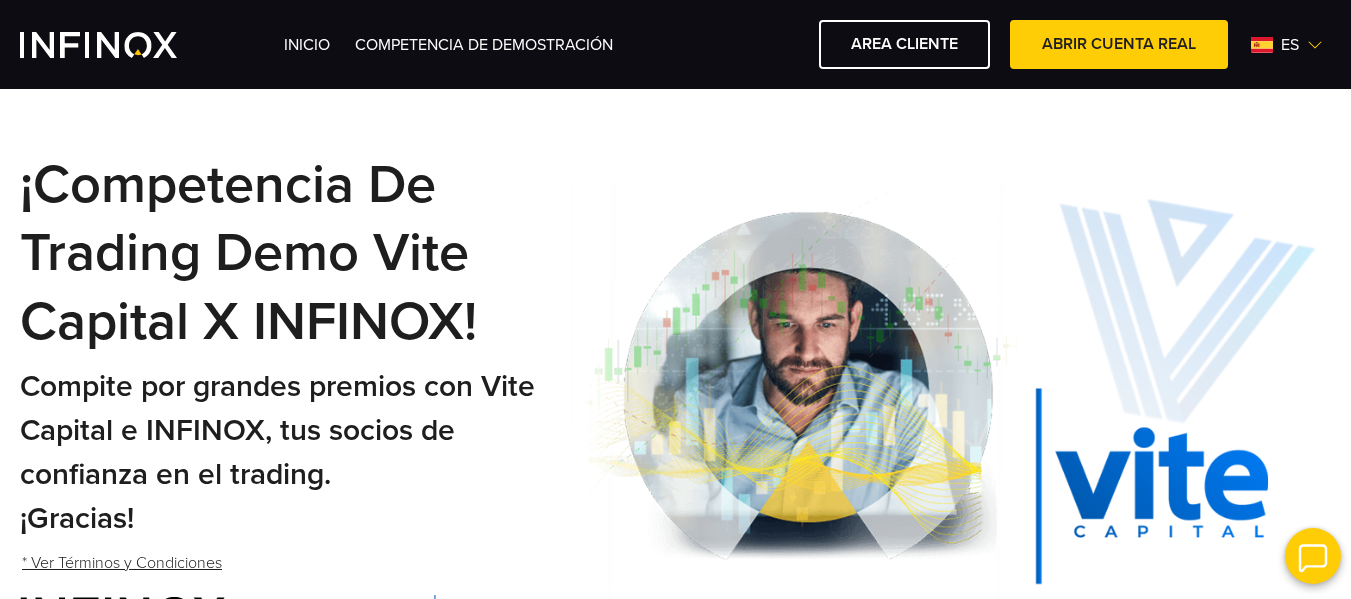 scroll, scrollTop: 0, scrollLeft: 0, axis: both 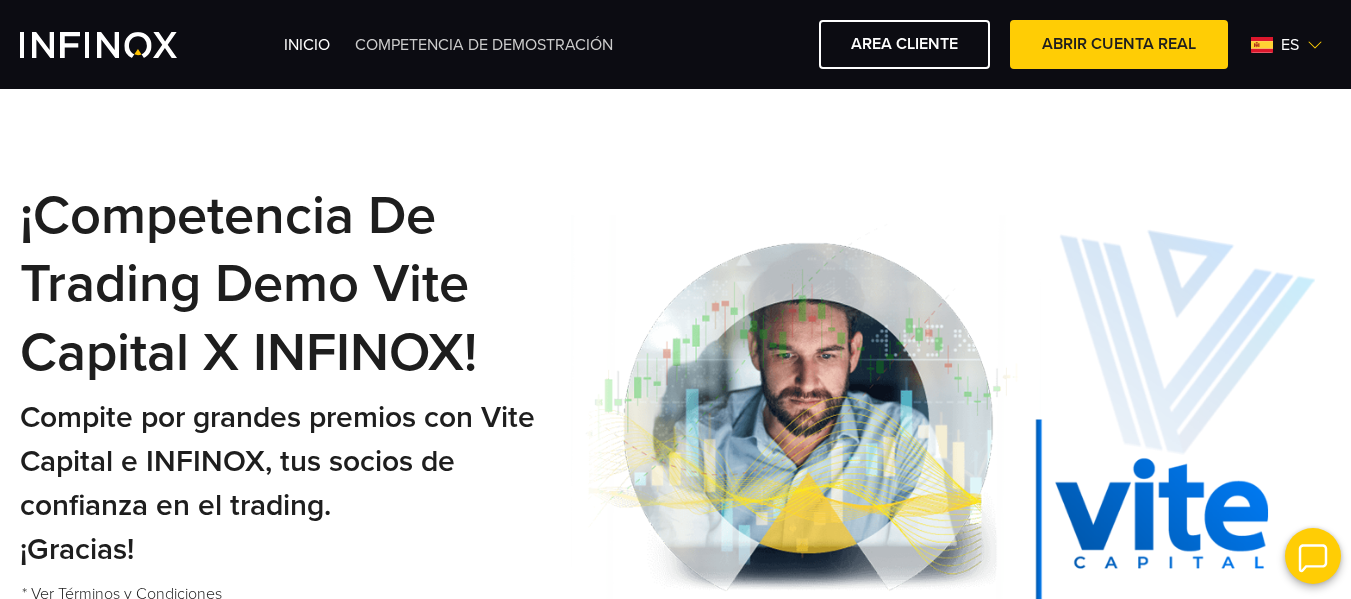 click on "Competencia de Demostración" at bounding box center [484, 45] 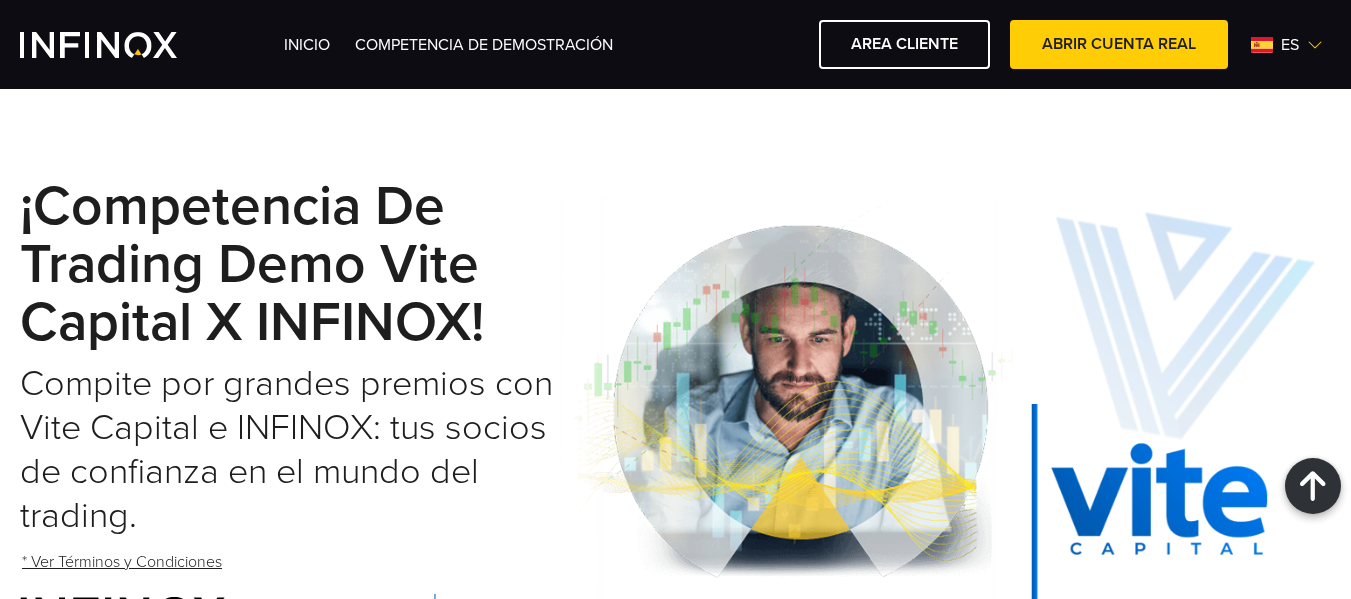 scroll, scrollTop: 800, scrollLeft: 0, axis: vertical 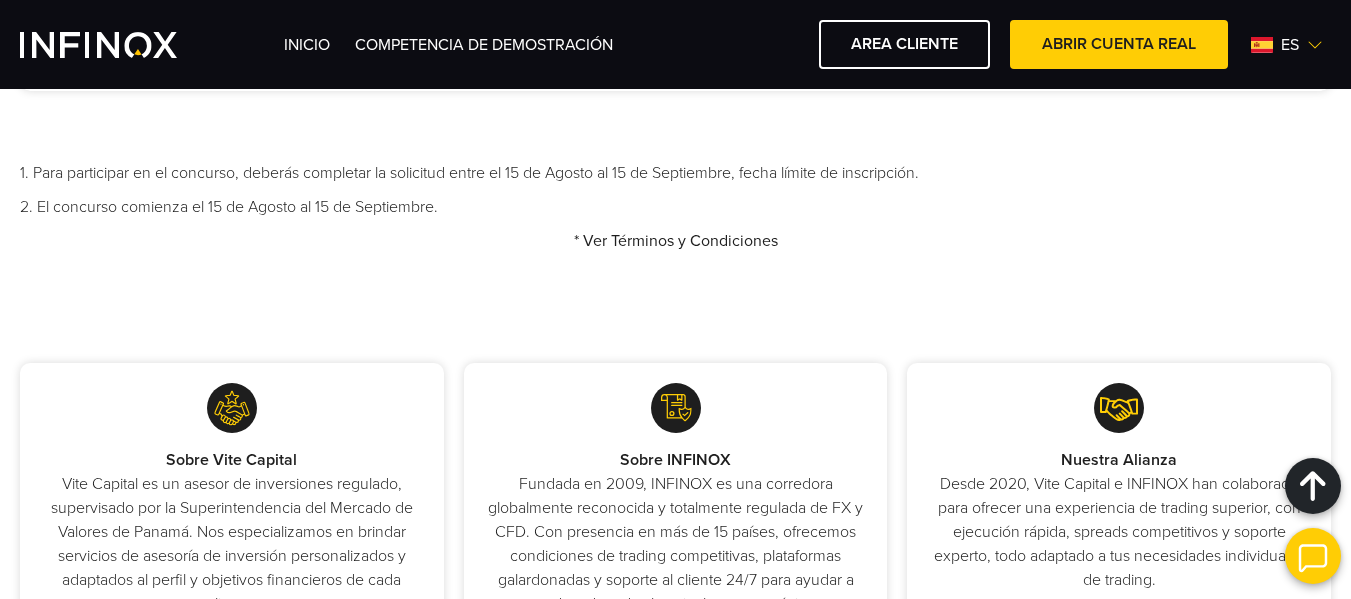 click on "* Ver Términos y Condiciones" at bounding box center (676, 241) 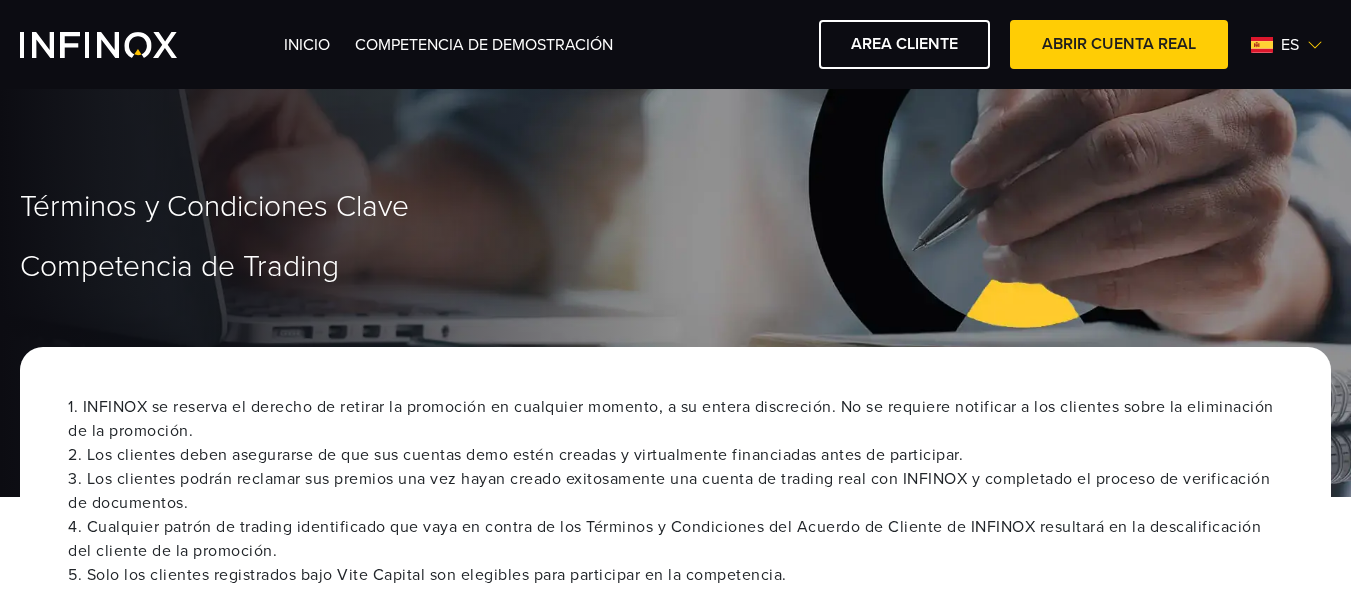 scroll, scrollTop: 200, scrollLeft: 0, axis: vertical 